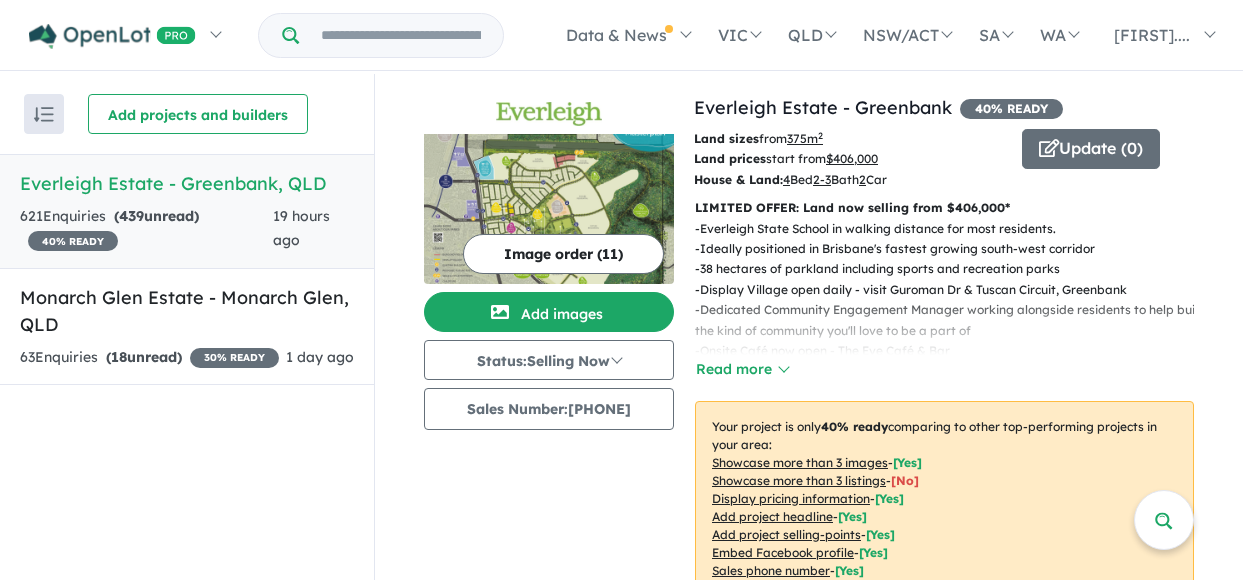 scroll, scrollTop: 3, scrollLeft: 0, axis: vertical 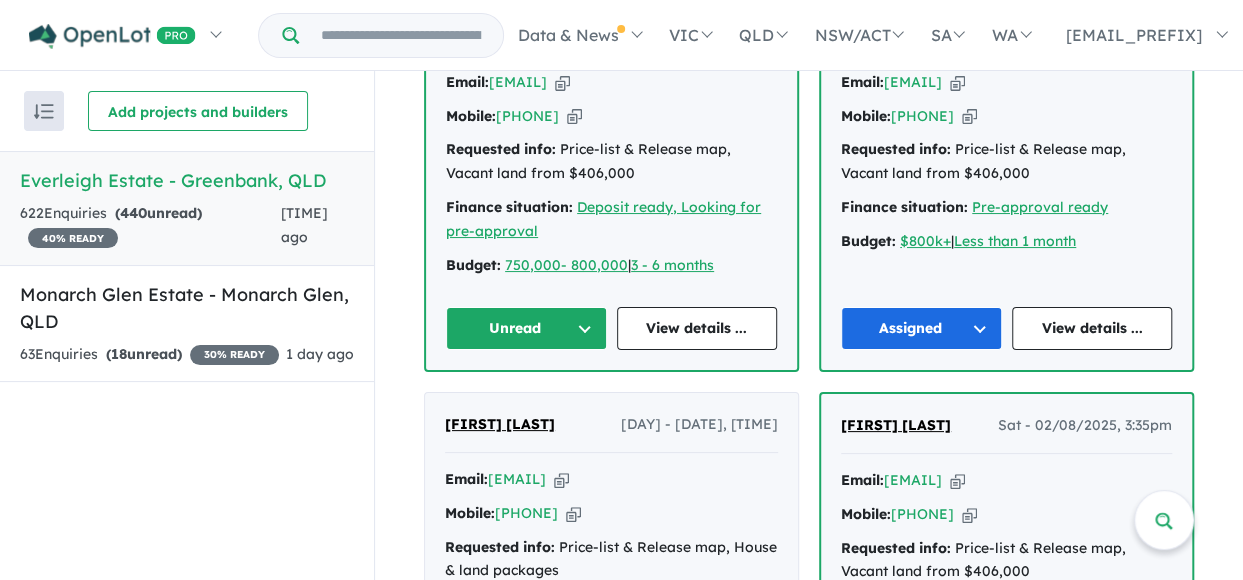 click on "Hannah Reif Sun - 03/08/2025, 2:54pm    Email:  hannahreif8600@gmail.com Copied! Mobile:  +61 435 327 350 Copied! Requested info:   Price-list & Release map, Vacant land from $406,000 Finance situation:   Deposit ready, Looking for pre-approval Budget:   750,000- 800,000  |  3 - 6 months   Unread View details ..." at bounding box center (611, 183) 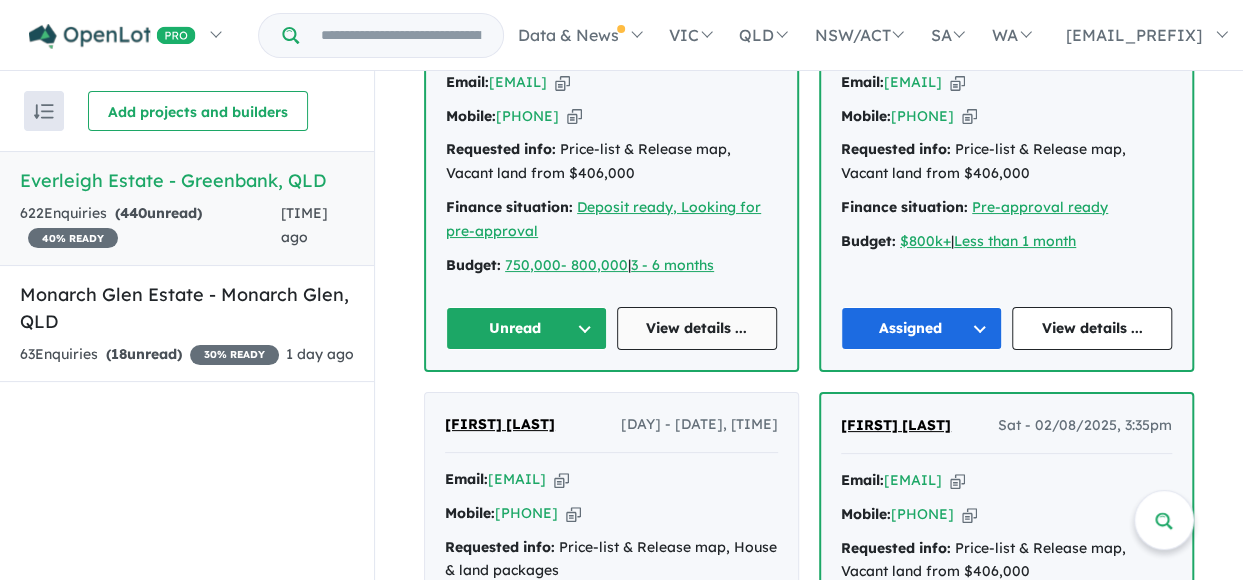 click on "View details ..." at bounding box center [697, 328] 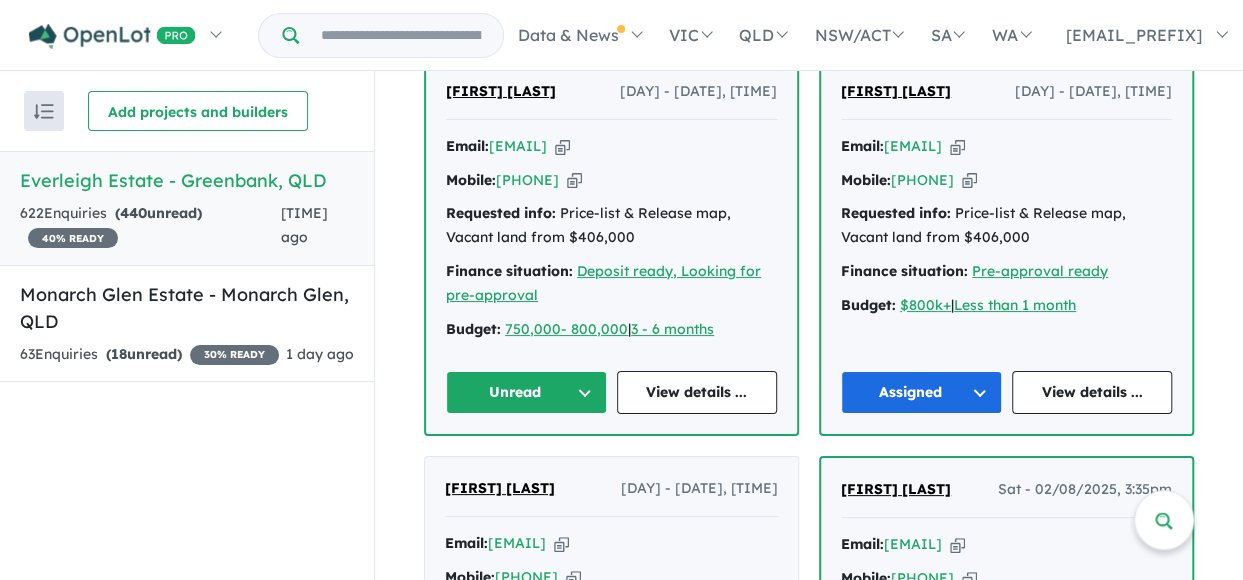 scroll, scrollTop: 1200, scrollLeft: 0, axis: vertical 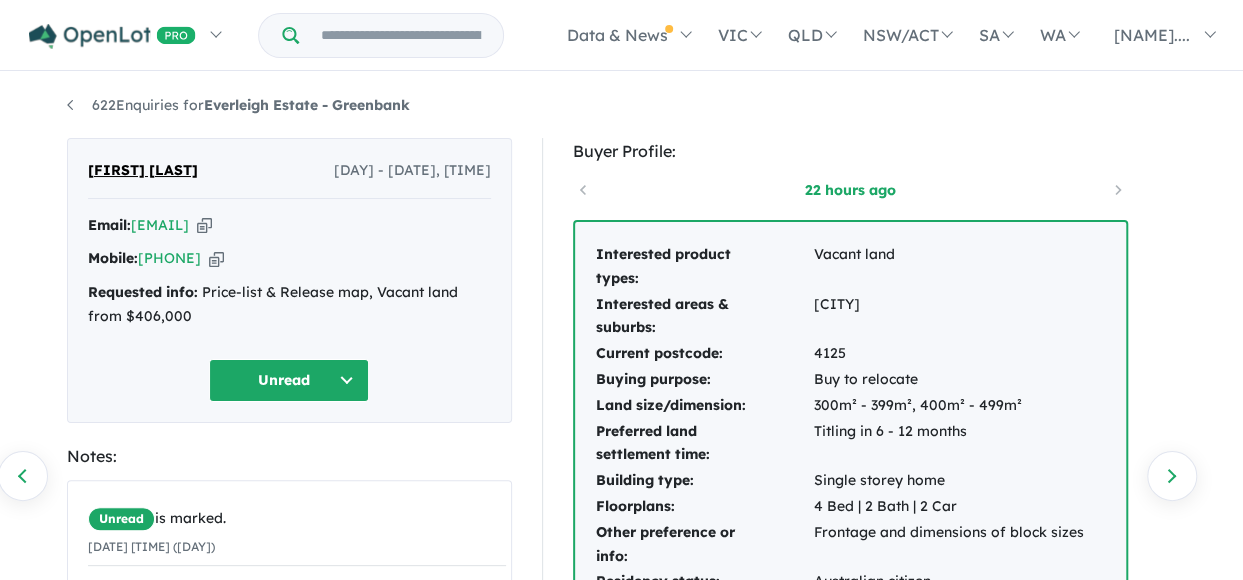 drag, startPoint x: 328, startPoint y: 222, endPoint x: 134, endPoint y: 219, distance: 194.0232 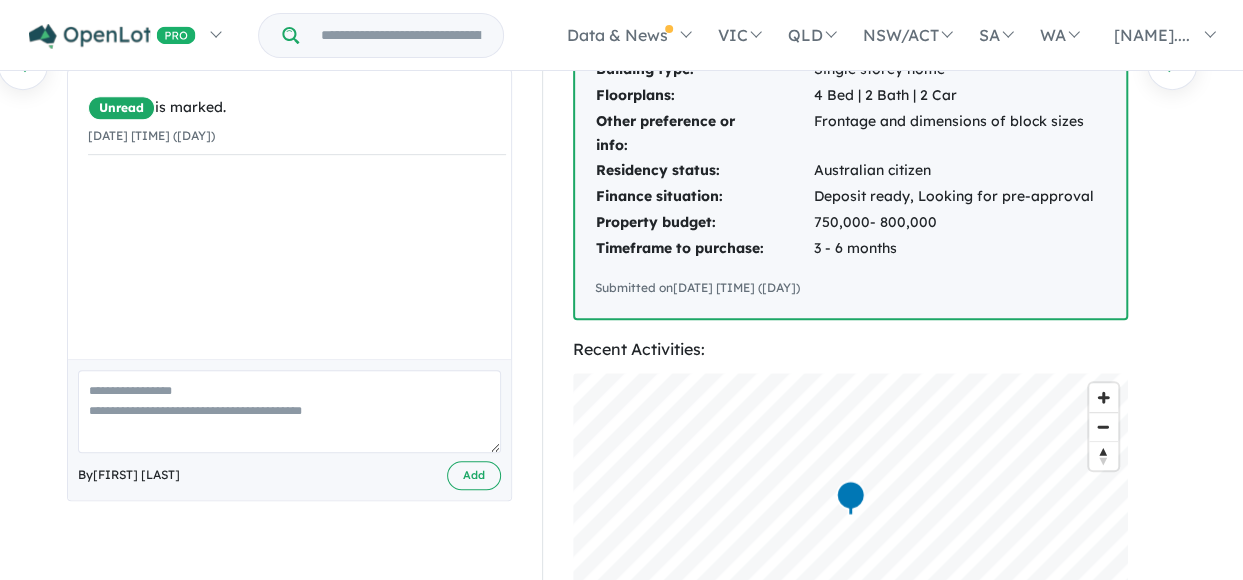 scroll, scrollTop: 500, scrollLeft: 0, axis: vertical 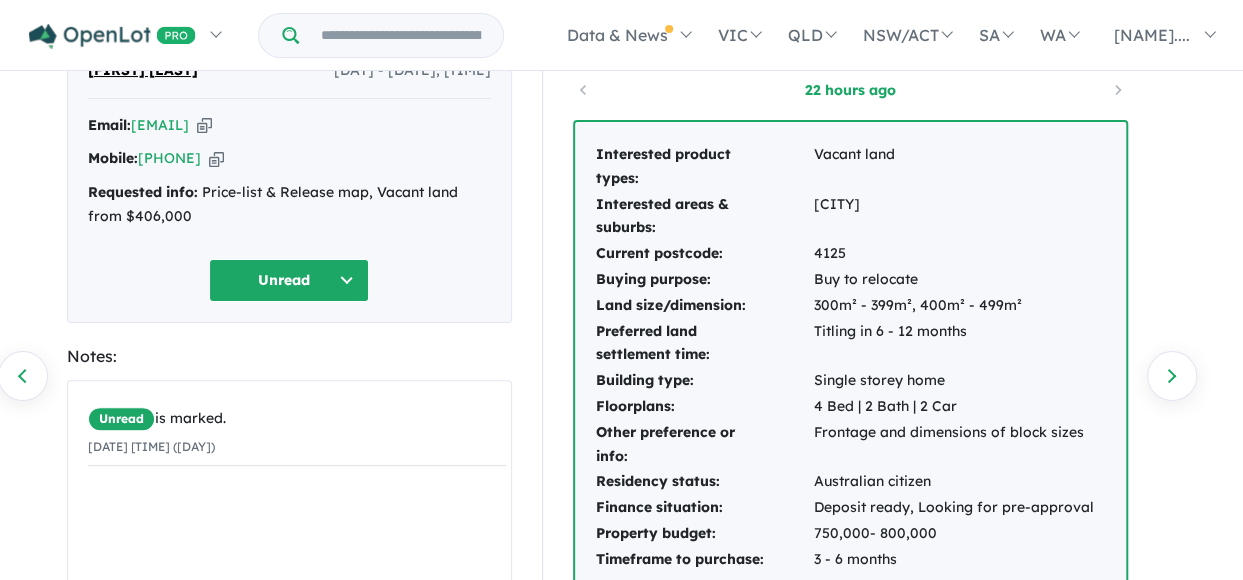 click on "Unread" at bounding box center (289, 280) 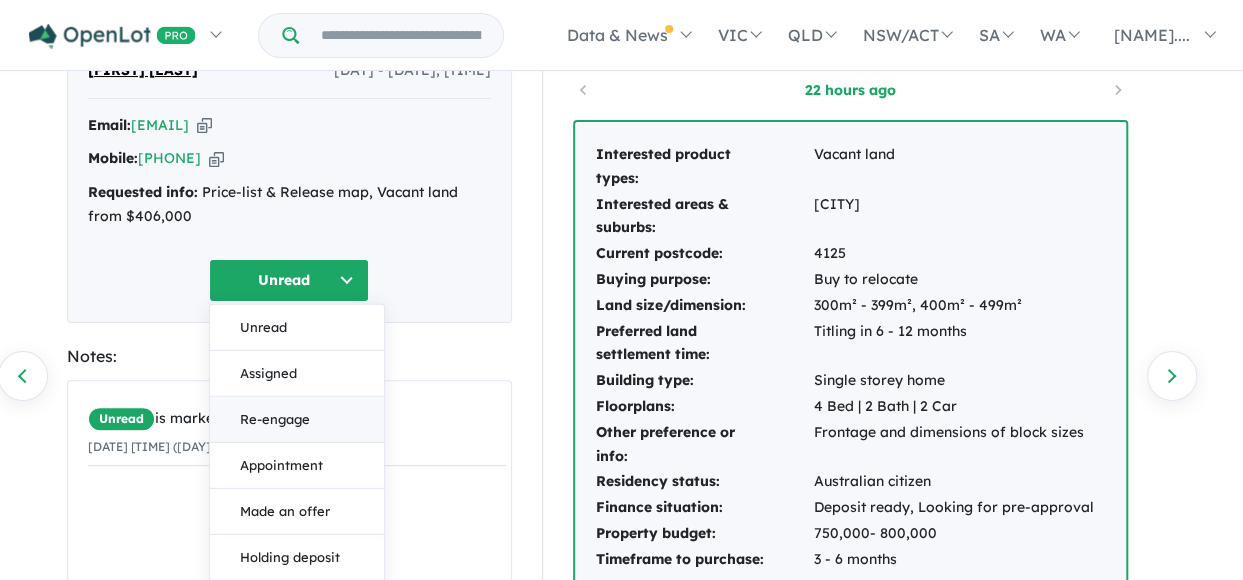 click on "Re-engage" at bounding box center [297, 419] 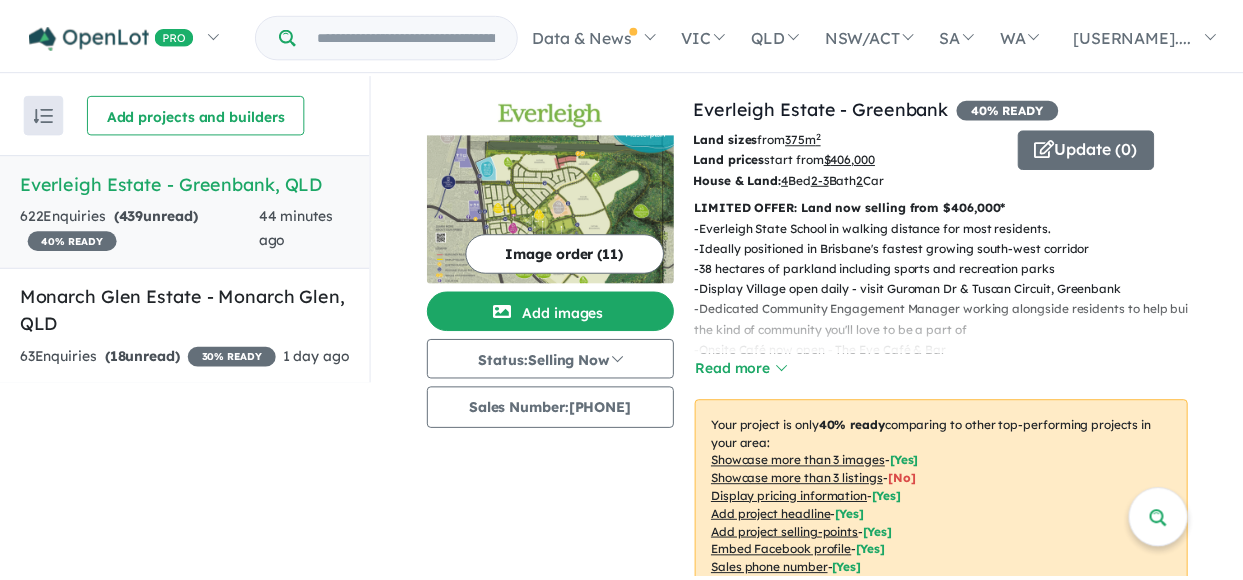scroll, scrollTop: 3, scrollLeft: 0, axis: vertical 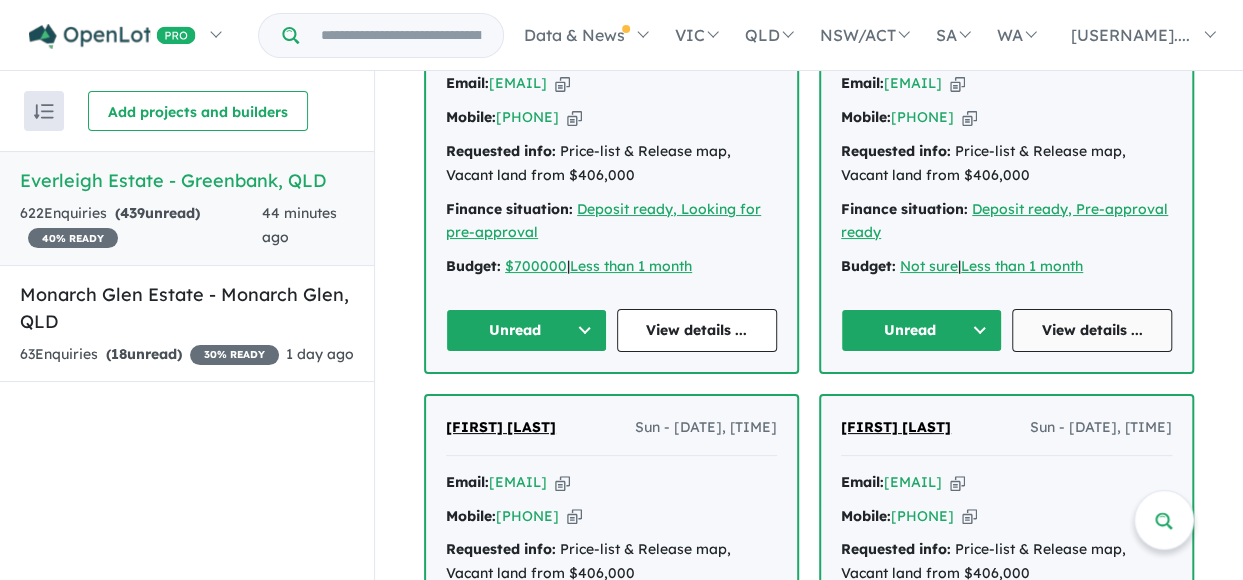 click on "View details ..." at bounding box center (1092, 330) 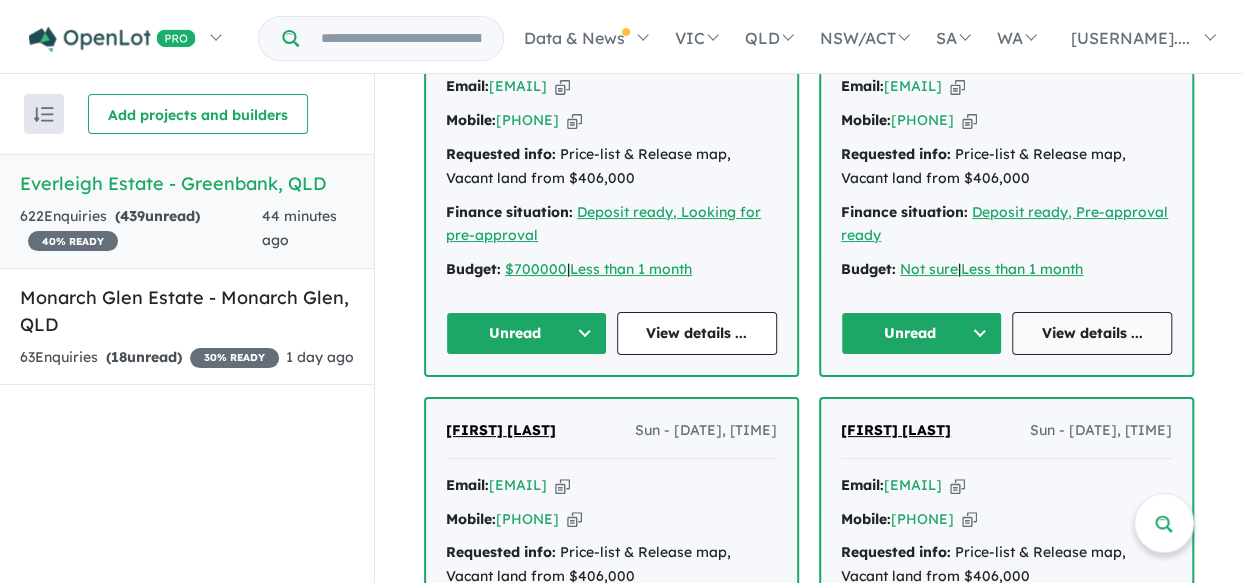 scroll, scrollTop: 0, scrollLeft: 0, axis: both 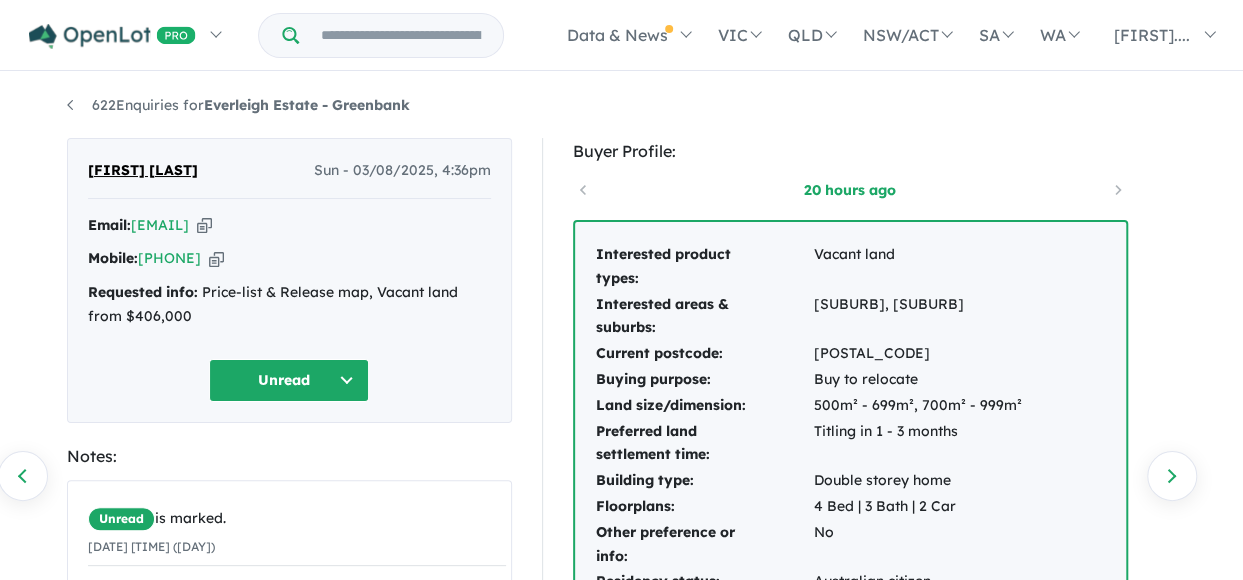 drag, startPoint x: 329, startPoint y: 227, endPoint x: 133, endPoint y: 231, distance: 196.04082 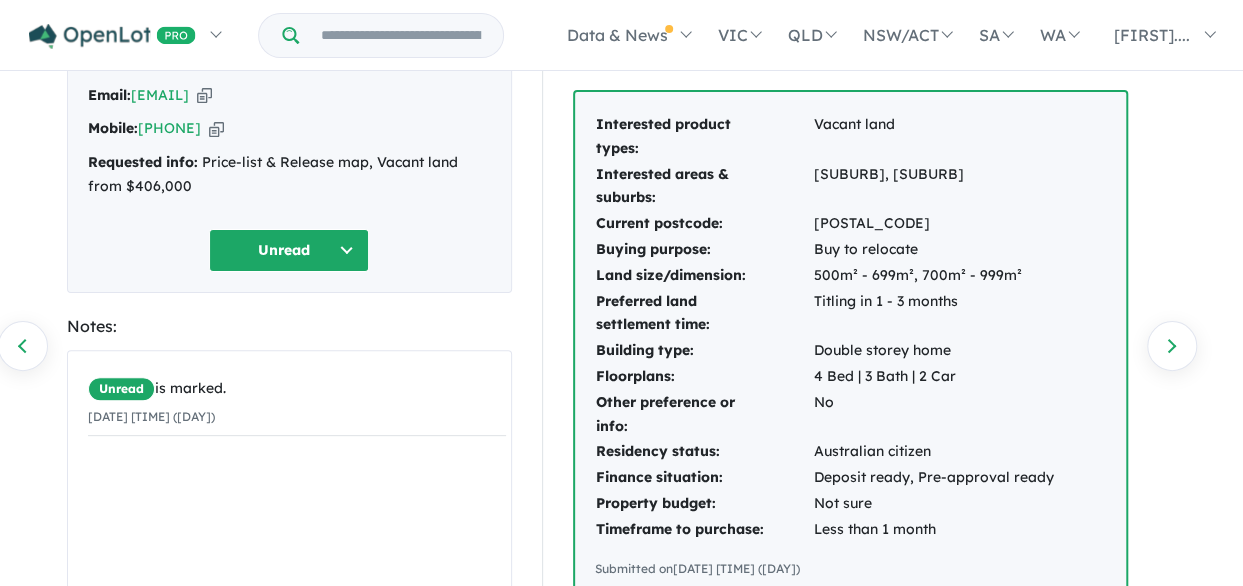 scroll, scrollTop: 0, scrollLeft: 0, axis: both 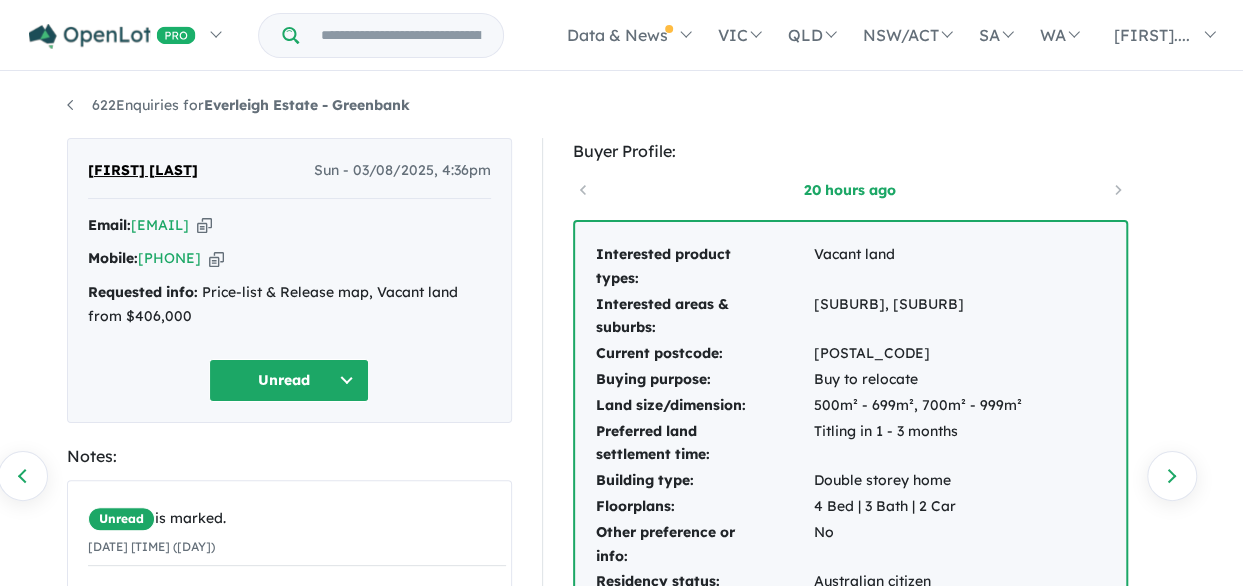 click on "Unread" at bounding box center (289, 380) 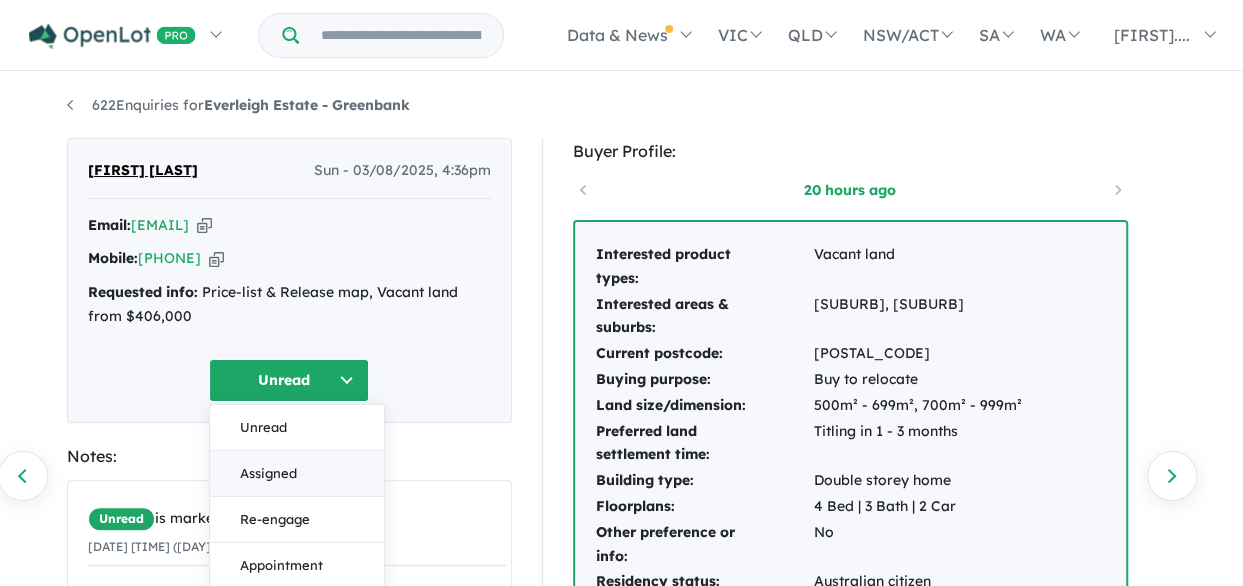 click on "Assigned" at bounding box center (297, 473) 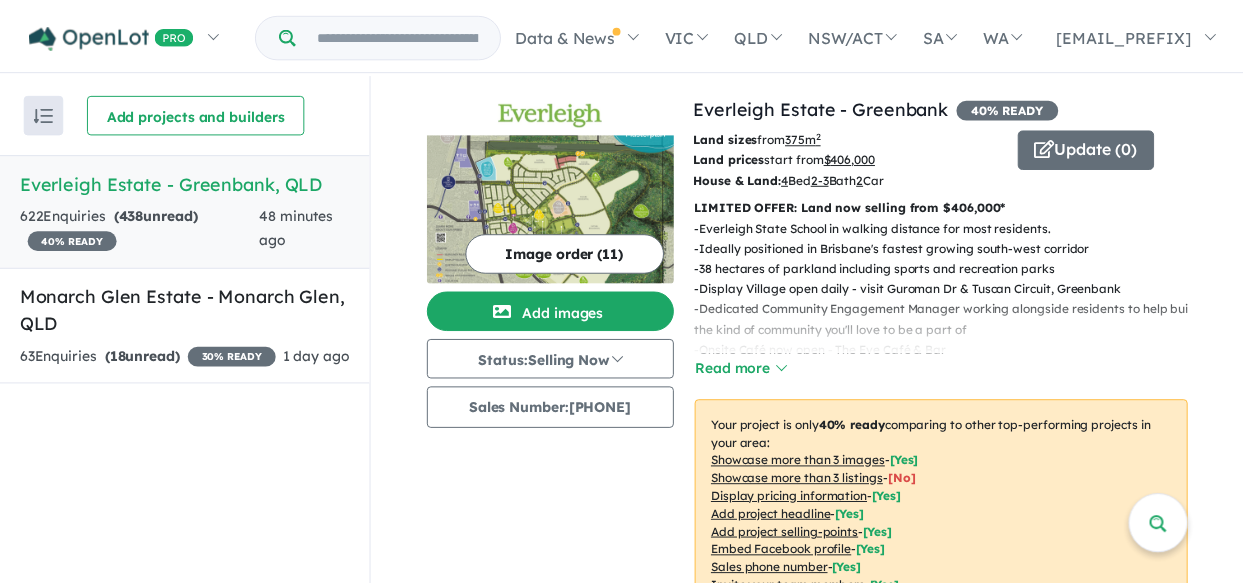 scroll, scrollTop: 0, scrollLeft: 0, axis: both 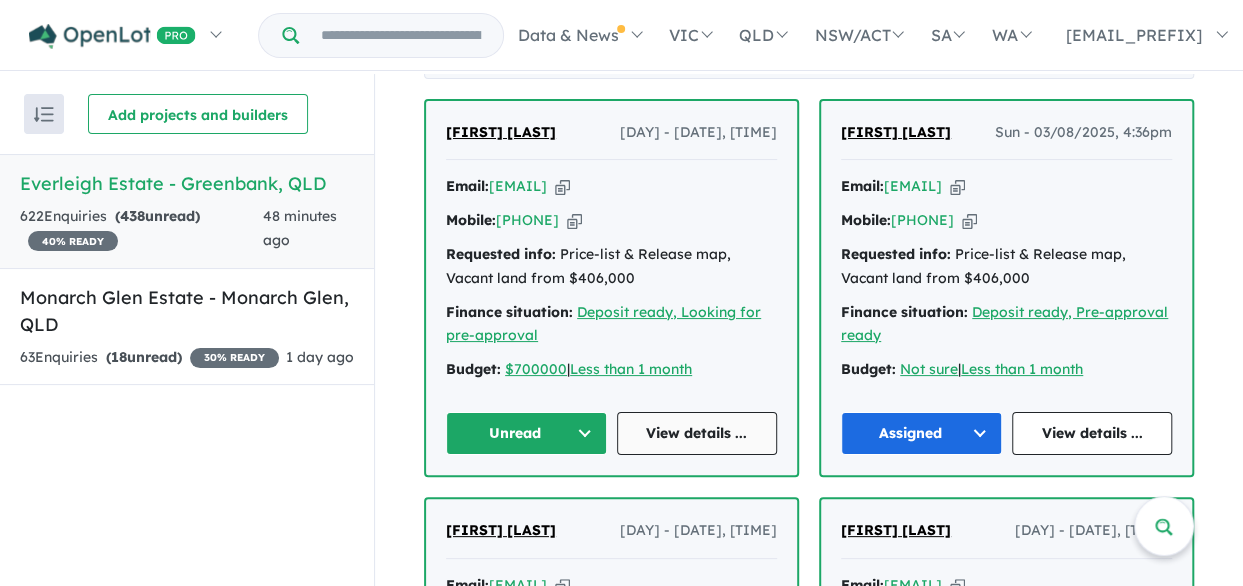 click on "View details ..." at bounding box center (697, 433) 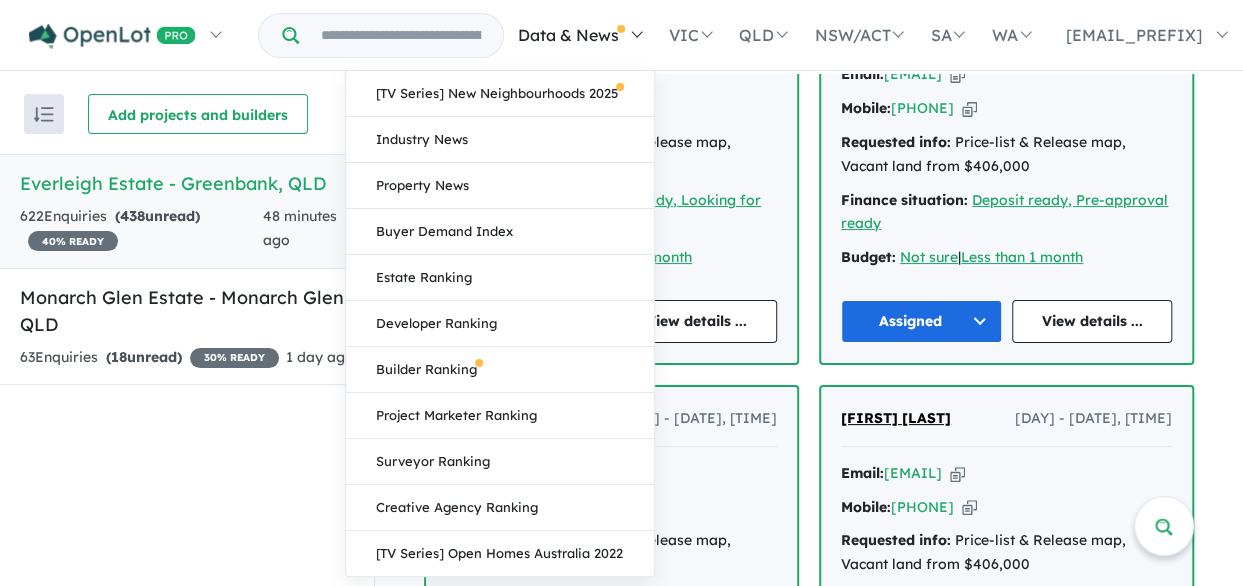 scroll, scrollTop: 700, scrollLeft: 0, axis: vertical 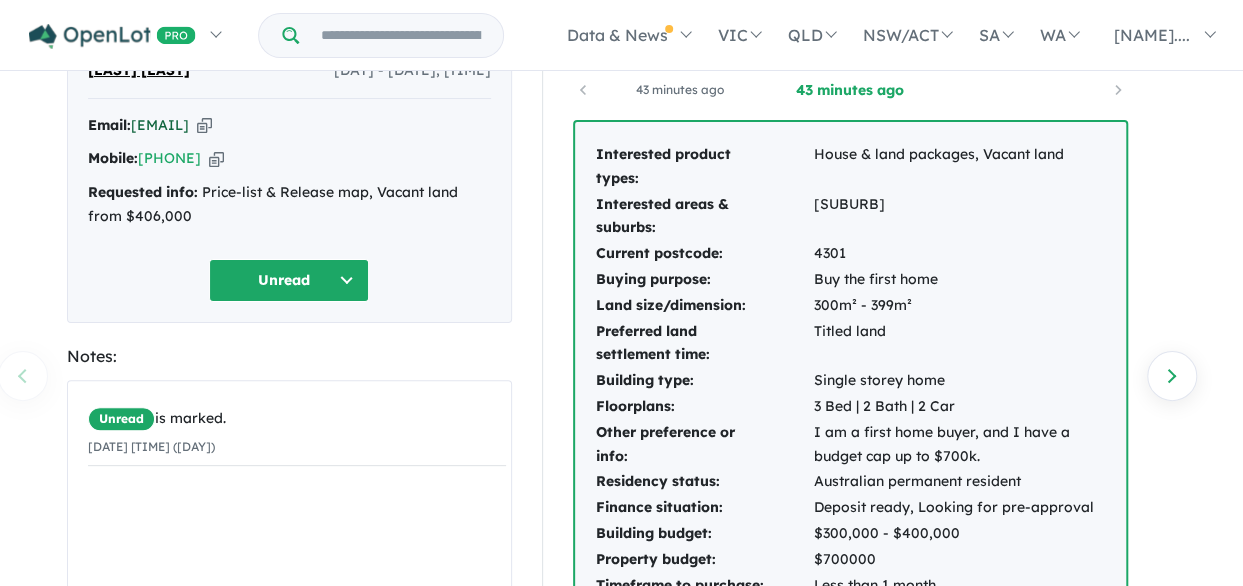 drag, startPoint x: 287, startPoint y: 123, endPoint x: 136, endPoint y: 123, distance: 151 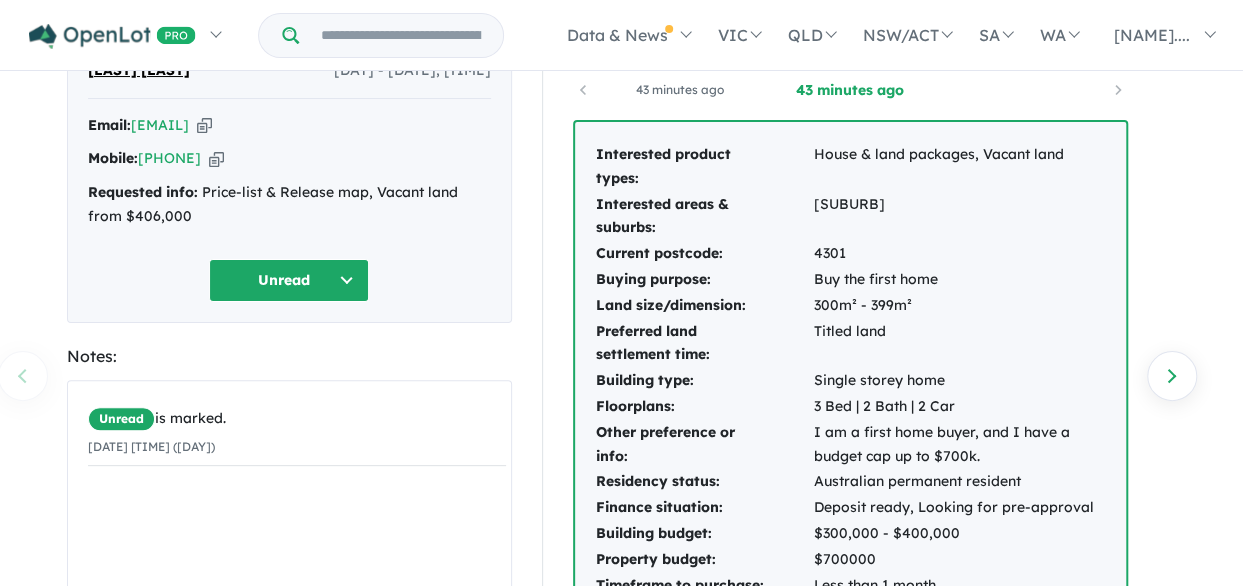 scroll, scrollTop: 200, scrollLeft: 0, axis: vertical 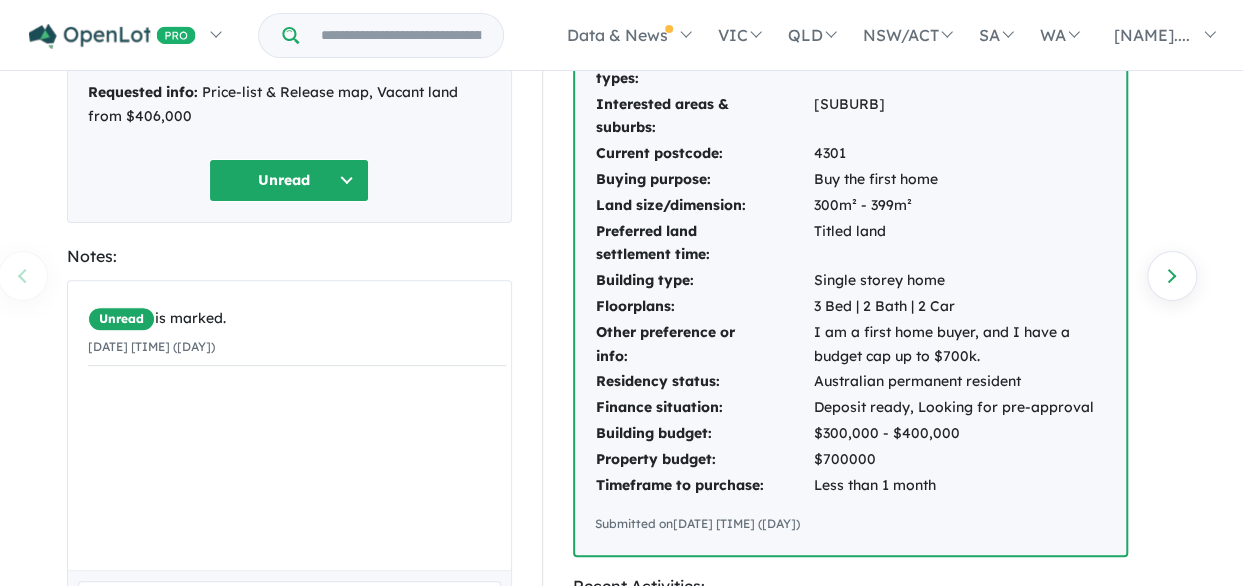 click on "Unread" at bounding box center [289, 180] 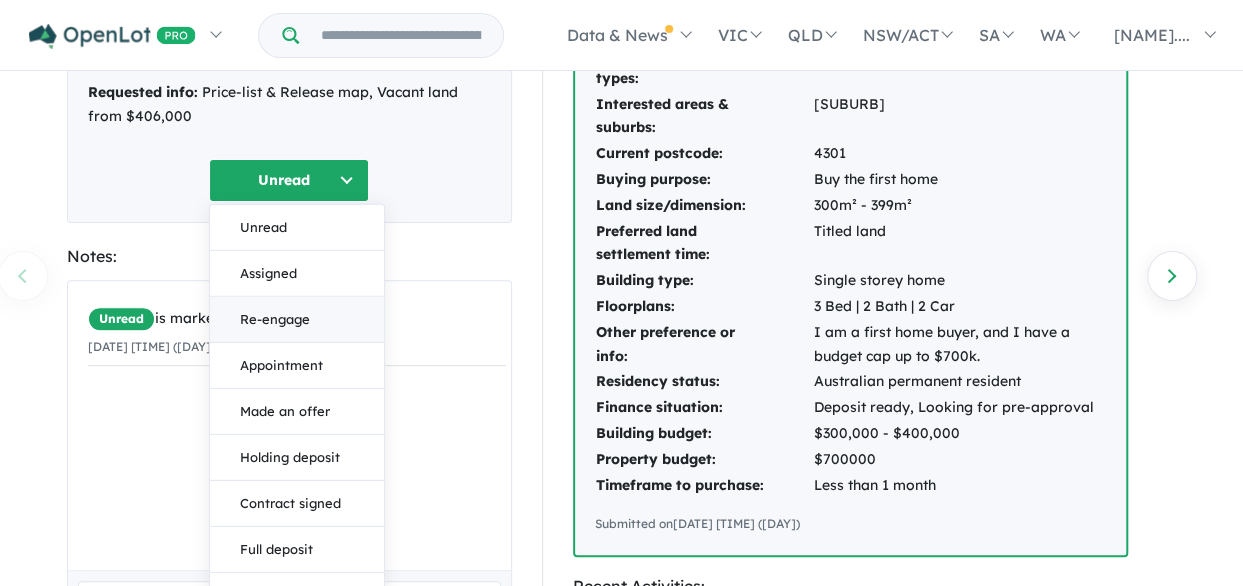 click on "Re-engage" at bounding box center [297, 319] 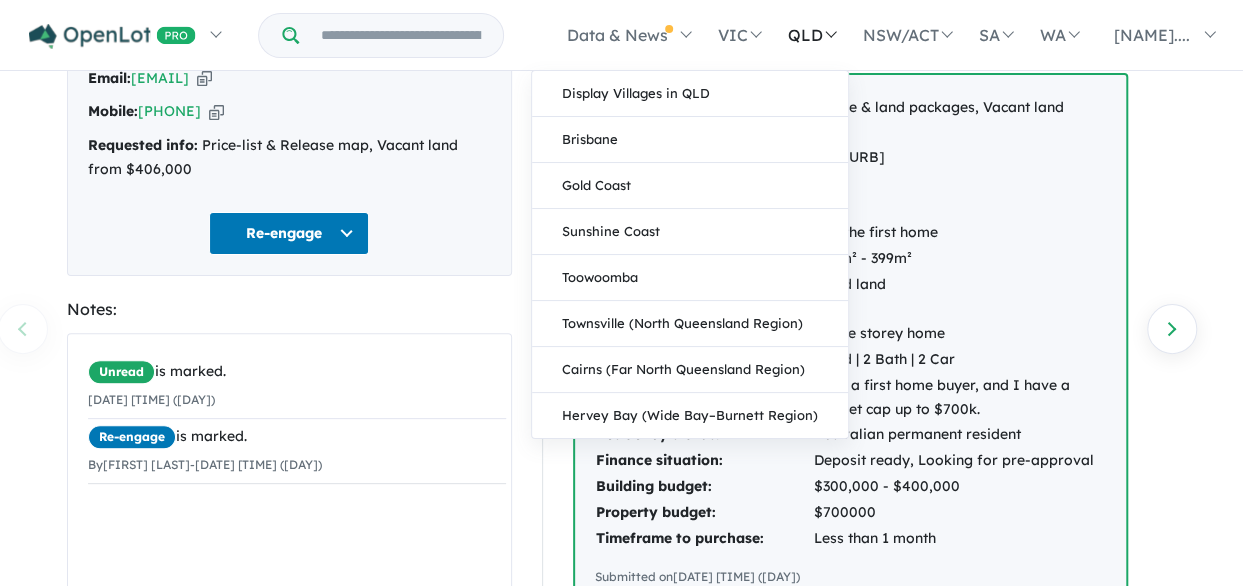 scroll, scrollTop: 0, scrollLeft: 0, axis: both 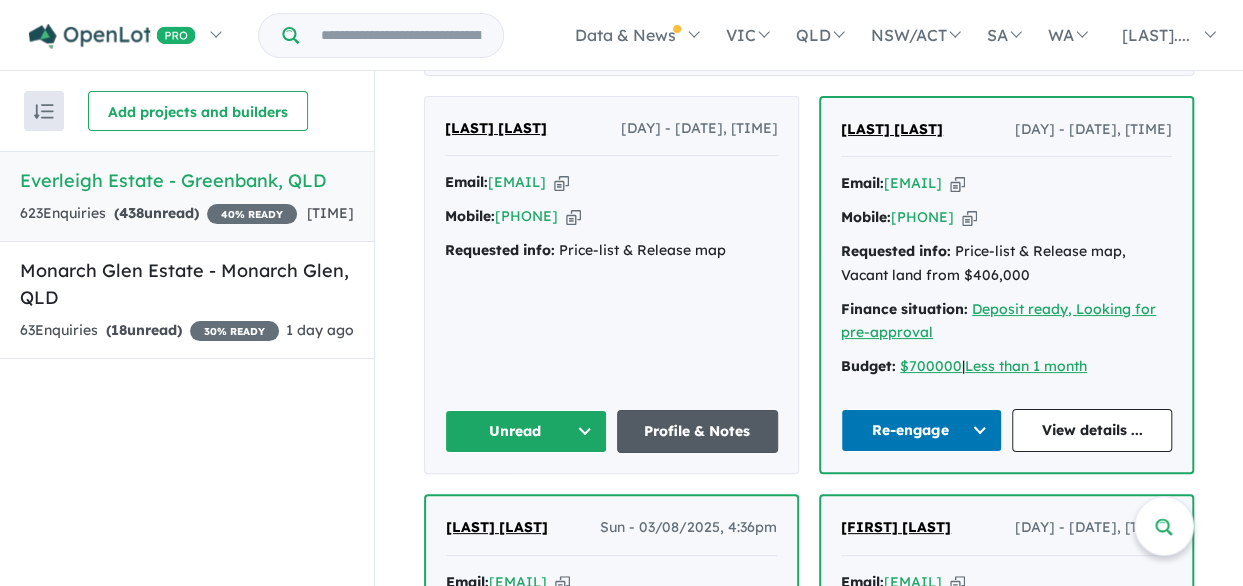 click on "Profile & Notes" at bounding box center [698, 431] 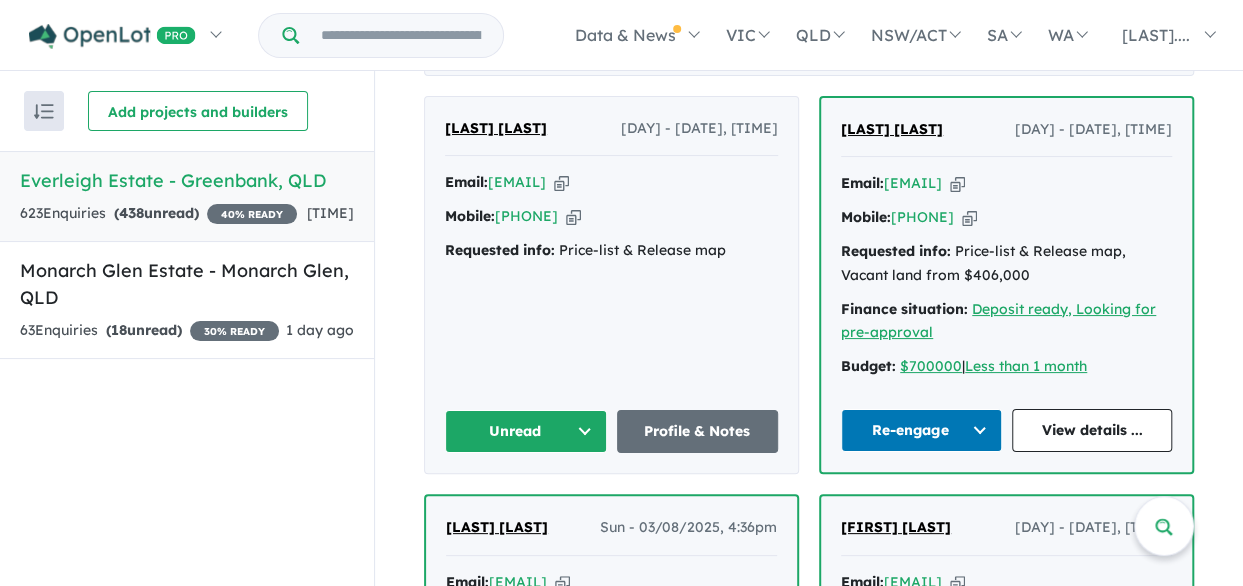 drag, startPoint x: 660, startPoint y: 181, endPoint x: 487, endPoint y: 180, distance: 173.00288 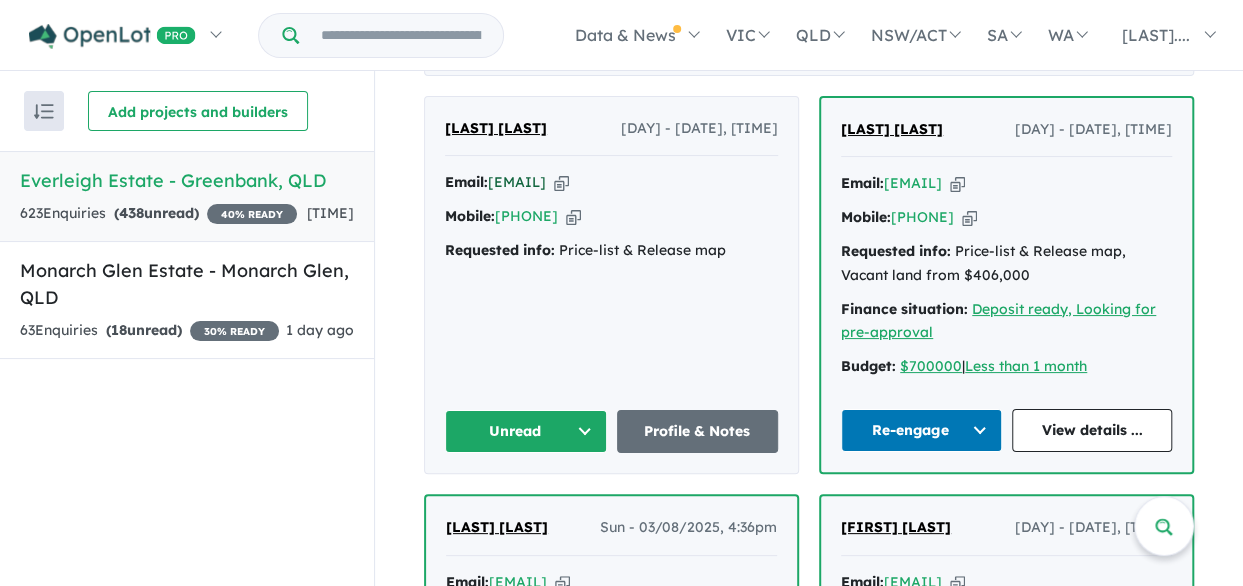 drag, startPoint x: 487, startPoint y: 180, endPoint x: 592, endPoint y: 180, distance: 105 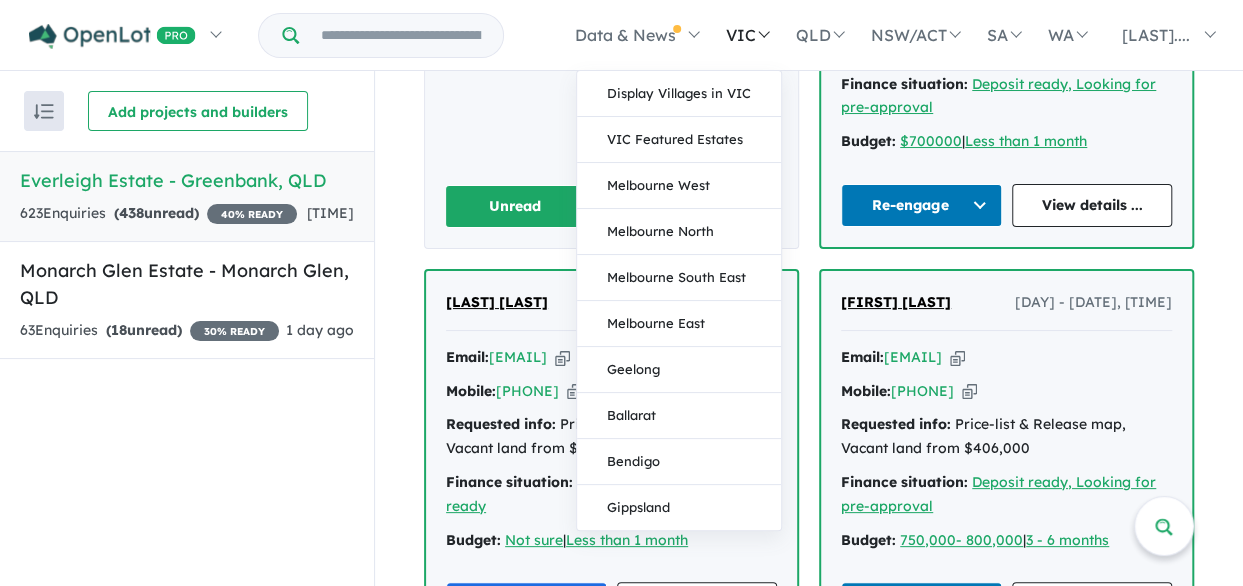 scroll, scrollTop: 1000, scrollLeft: 0, axis: vertical 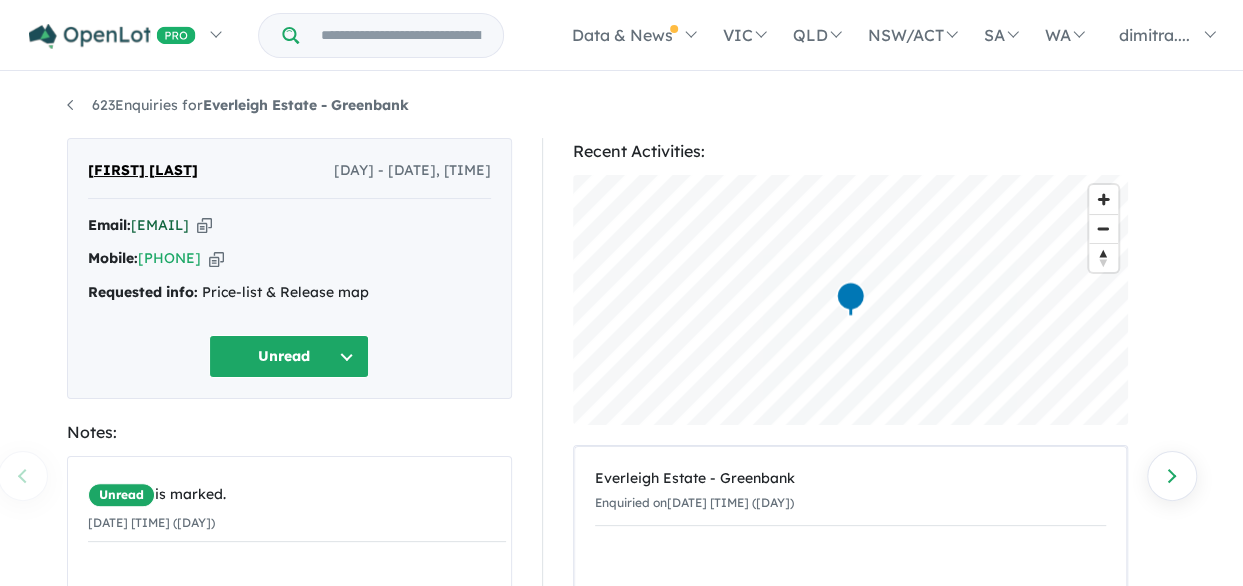 drag, startPoint x: 311, startPoint y: 221, endPoint x: 138, endPoint y: 221, distance: 173 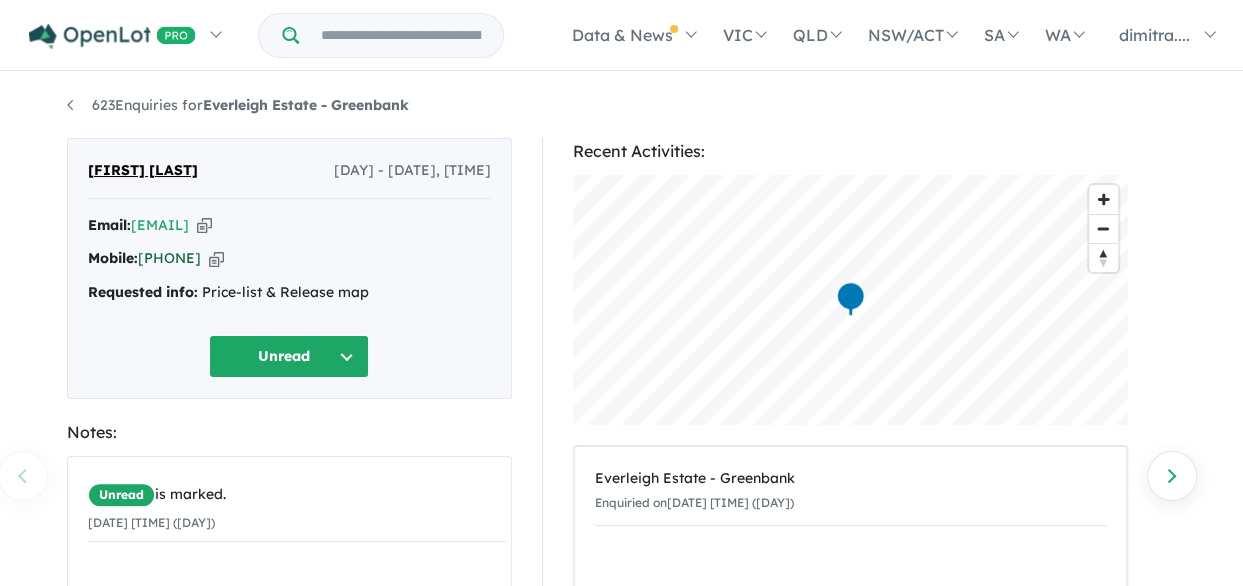 drag, startPoint x: 256, startPoint y: 260, endPoint x: 198, endPoint y: 259, distance: 58.00862 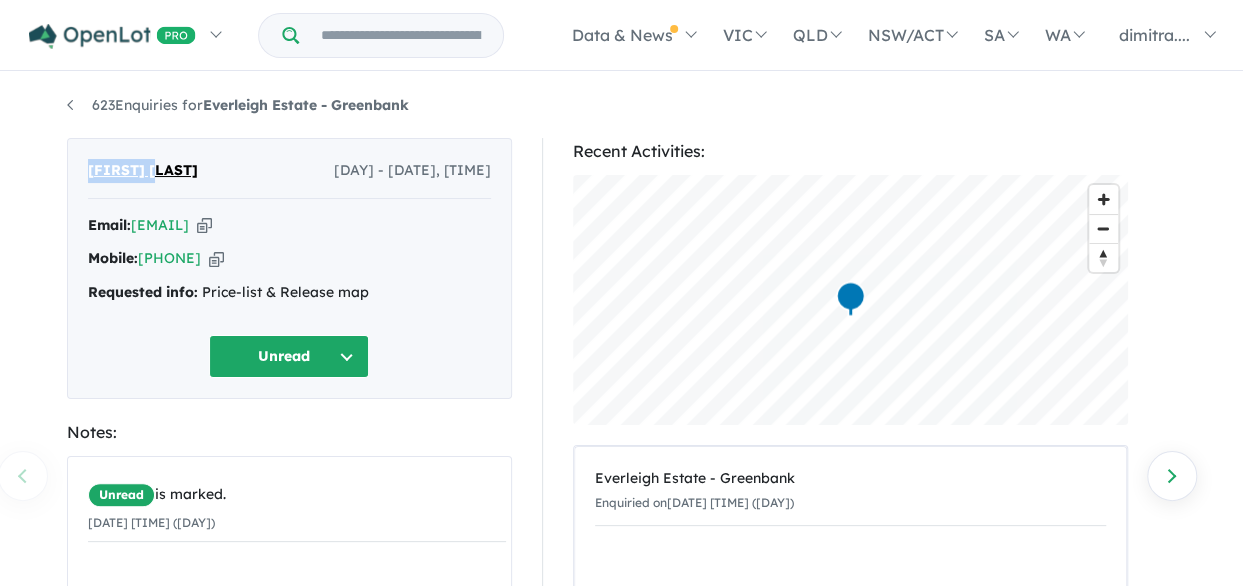 drag, startPoint x: 174, startPoint y: 168, endPoint x: 72, endPoint y: 165, distance: 102.044106 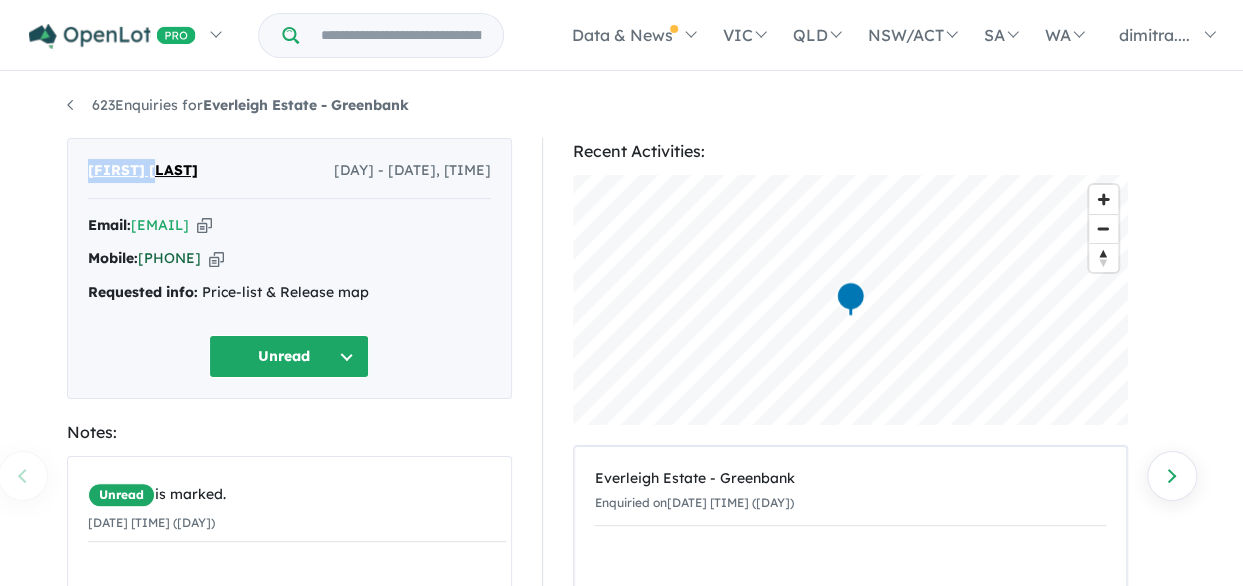 drag, startPoint x: 137, startPoint y: 252, endPoint x: 246, endPoint y: 258, distance: 109.165016 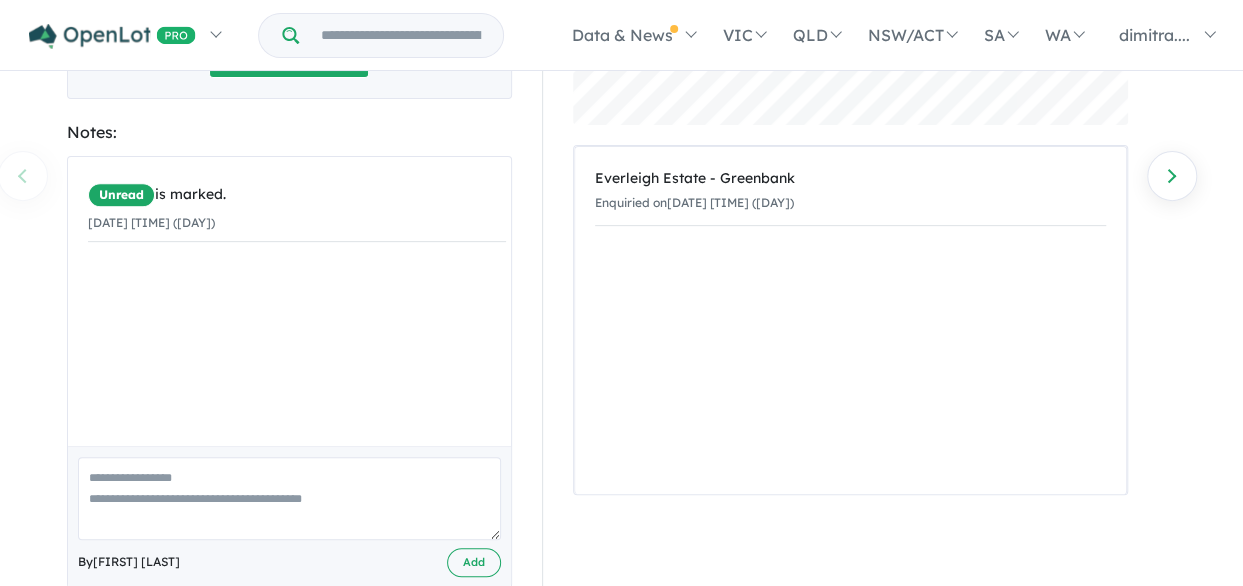 scroll, scrollTop: 224, scrollLeft: 0, axis: vertical 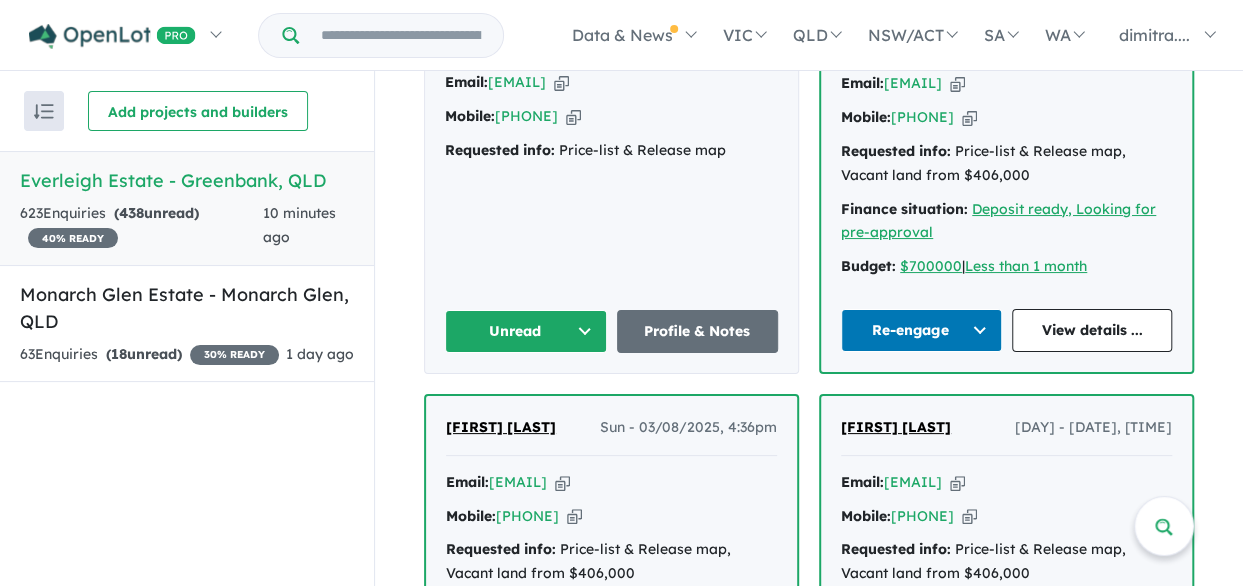 click on "Unread" at bounding box center (526, 331) 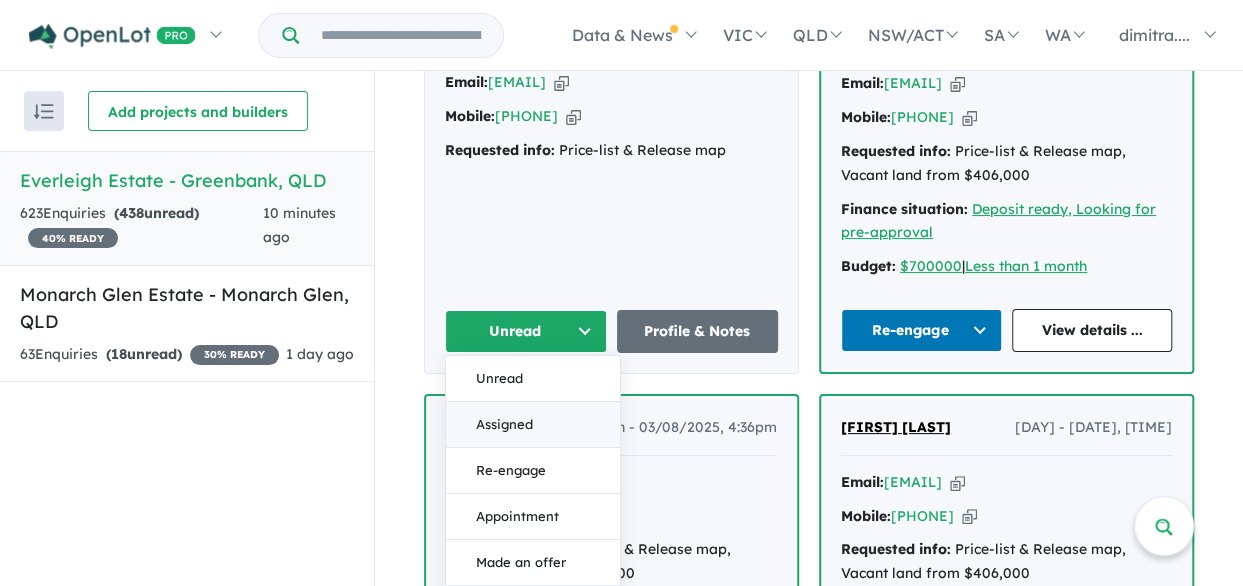 click on "Assigned" at bounding box center (533, 425) 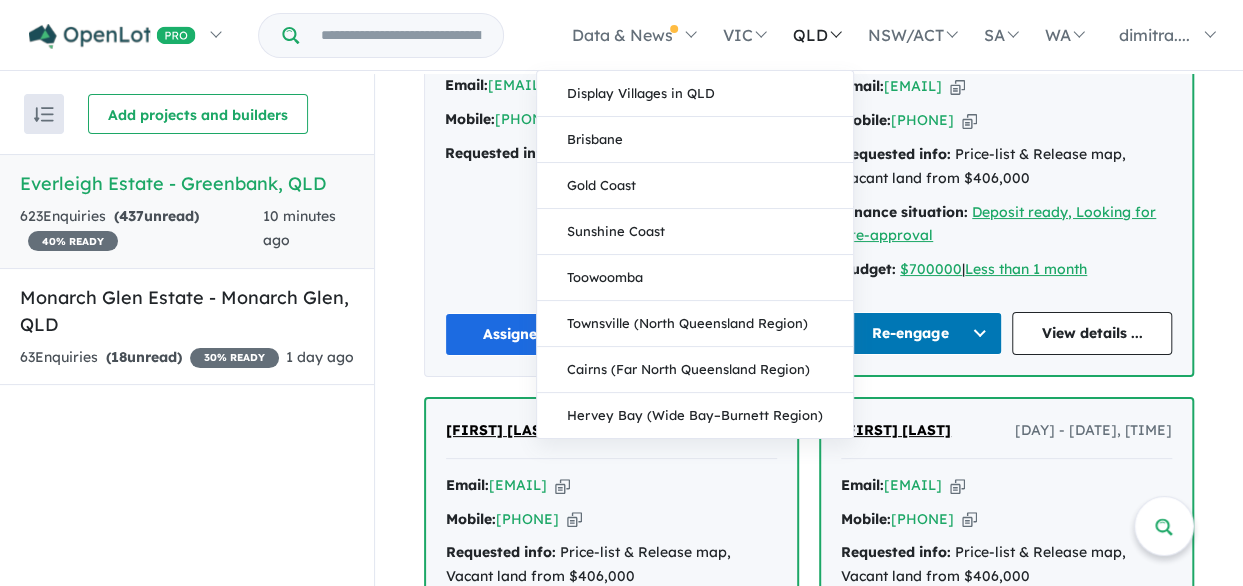 scroll, scrollTop: 0, scrollLeft: 0, axis: both 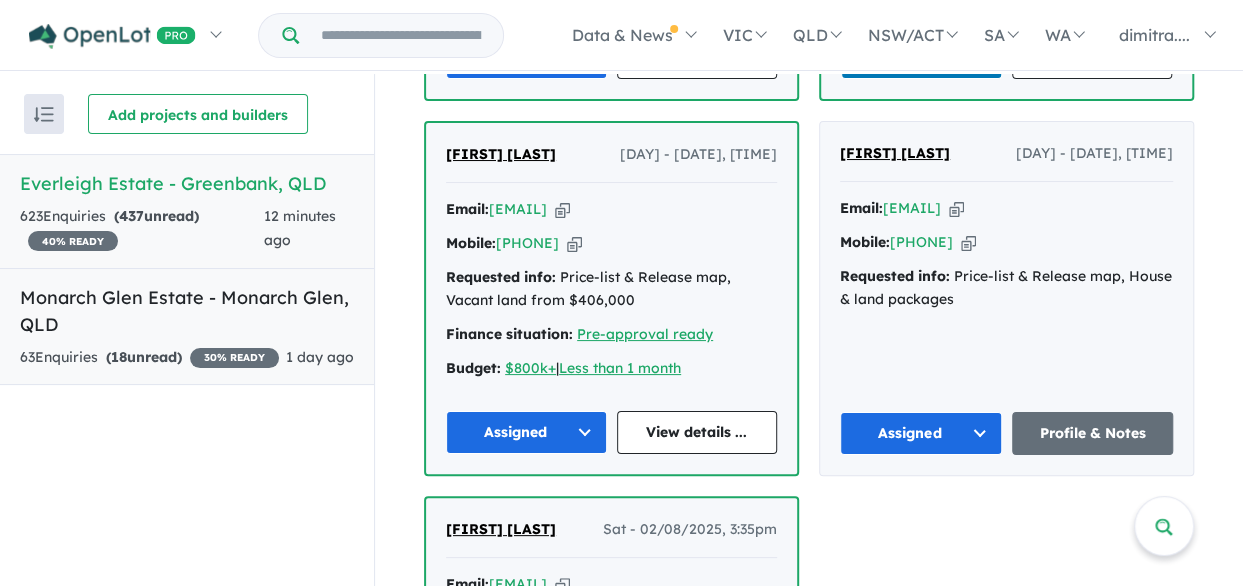 click on "[LOCATION] - [LOCATION] , [STATE] [POSTAL_CODE] [NUMBER] [WORD] ( [NUMBER] [WORD]) [NUMBER] [WORD]" at bounding box center (187, 327) 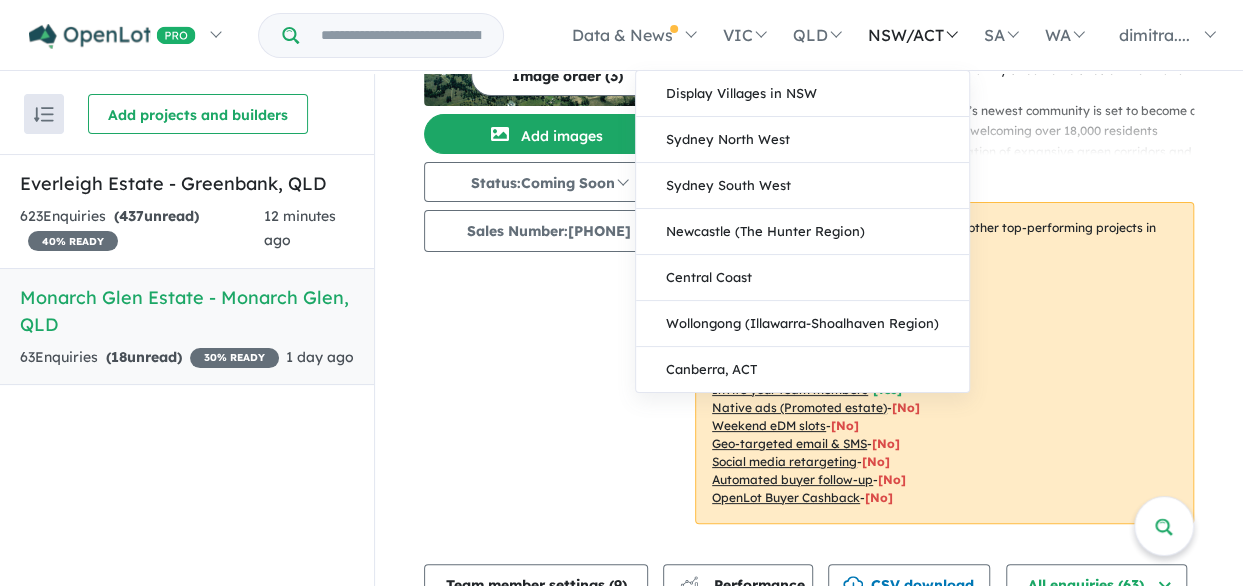 scroll, scrollTop: 0, scrollLeft: 0, axis: both 